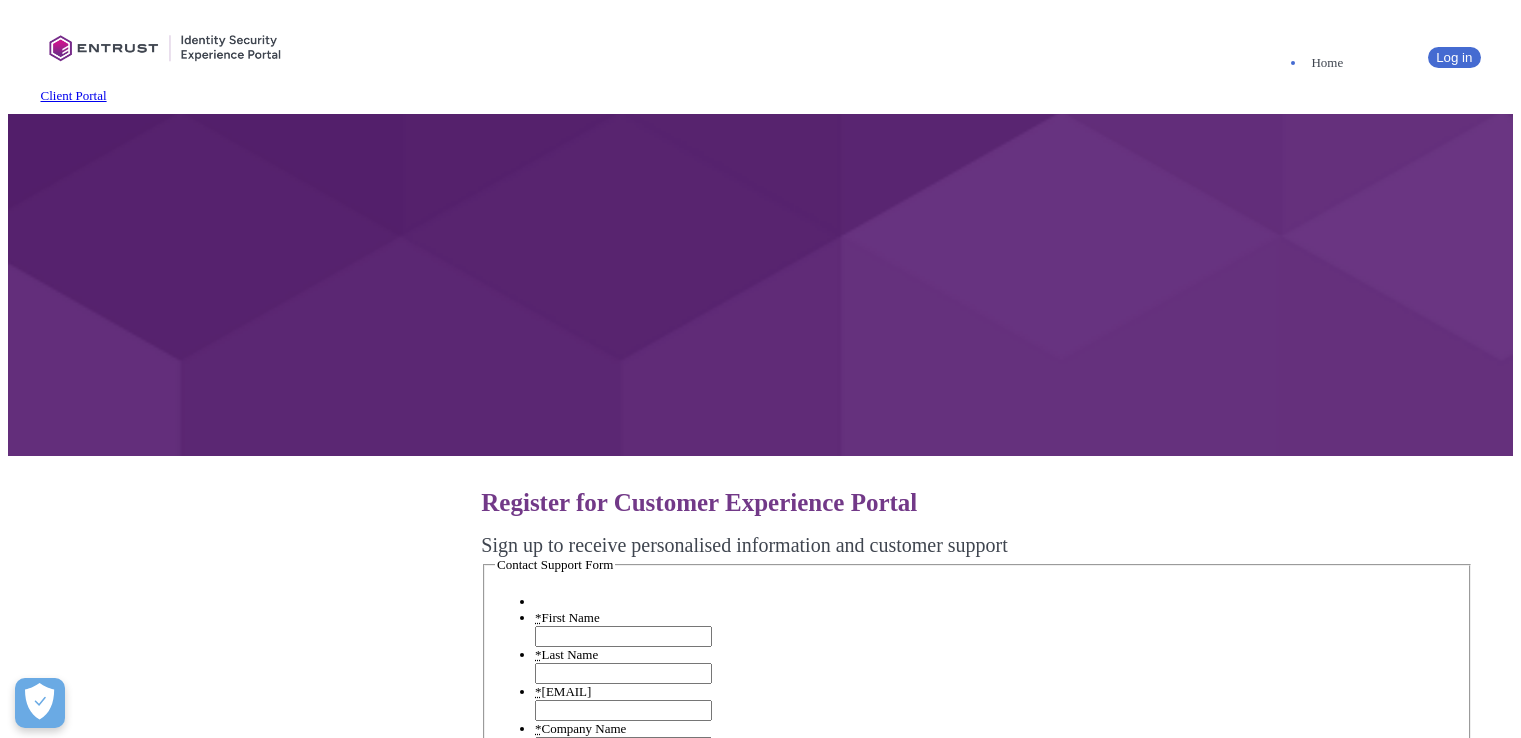 scroll, scrollTop: 300, scrollLeft: 0, axis: vertical 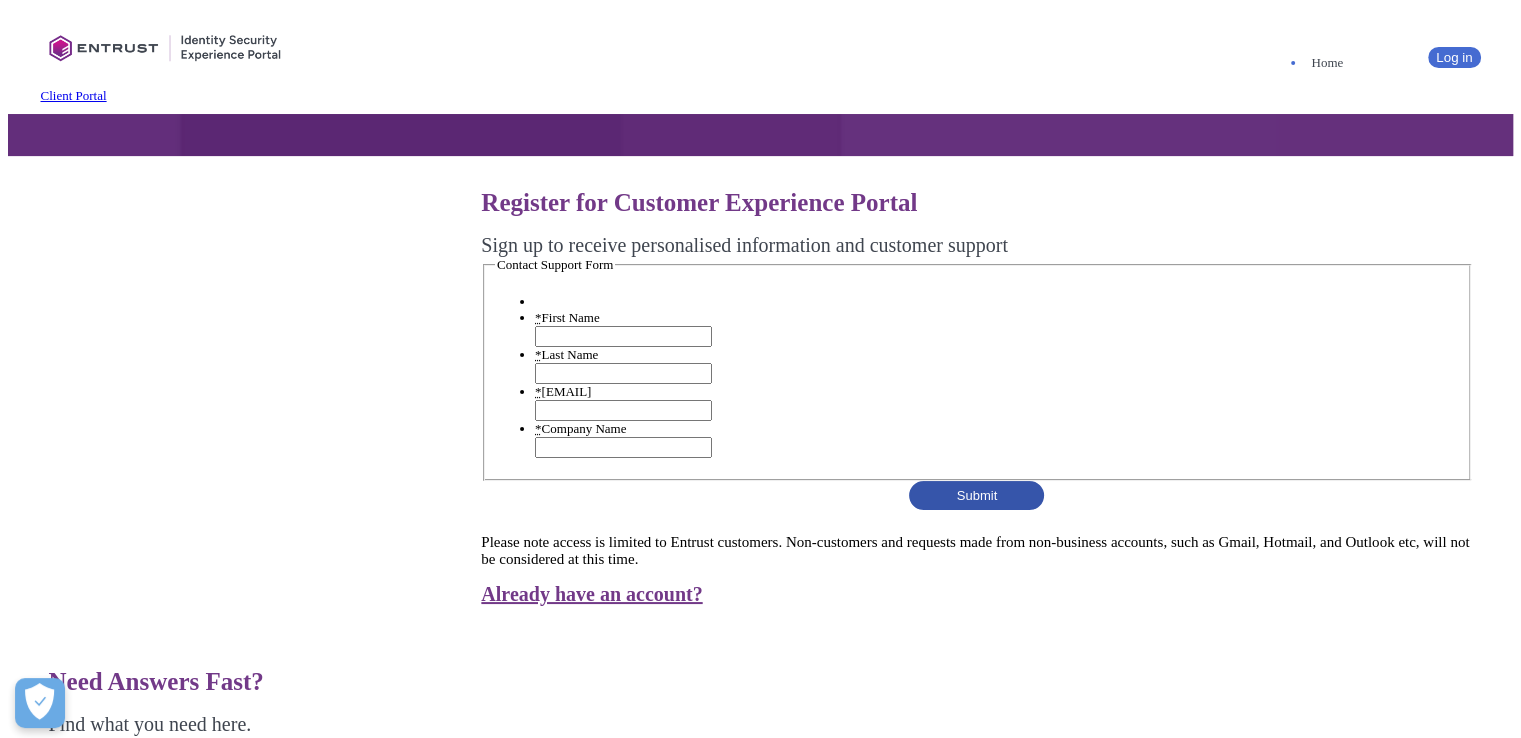 click on "* First Name" at bounding box center [623, 336] 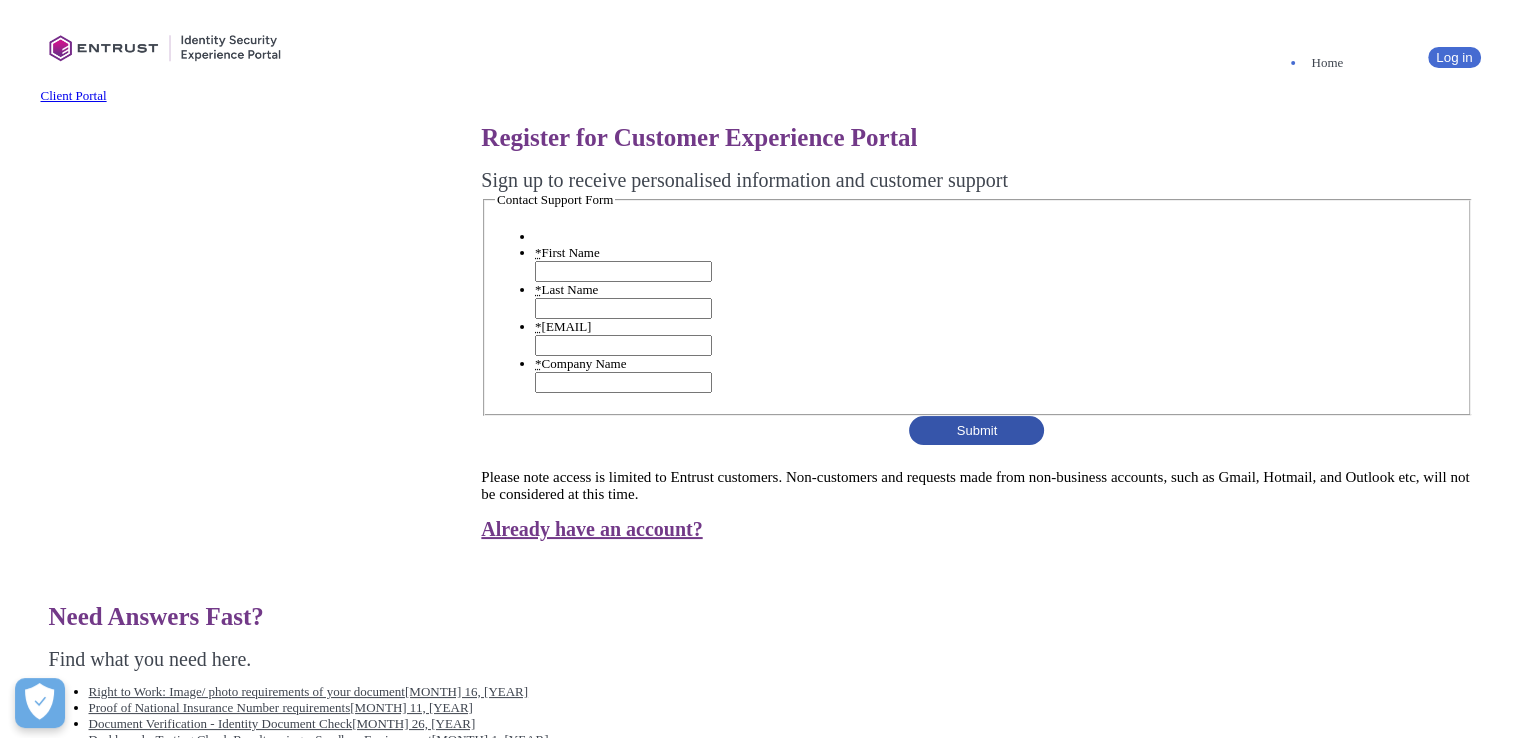scroll, scrollTop: 400, scrollLeft: 0, axis: vertical 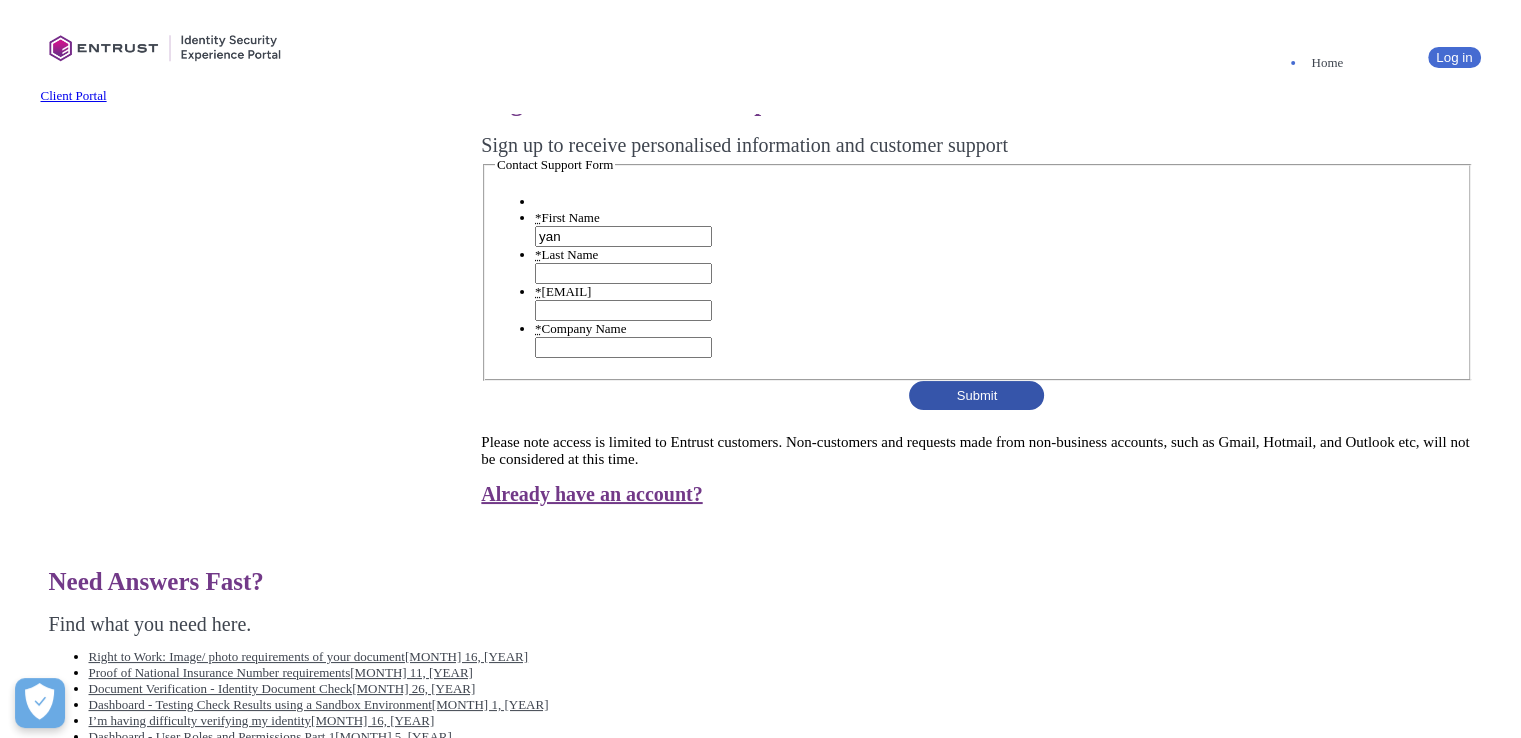 click on "* Last Name" at bounding box center (623, 273) 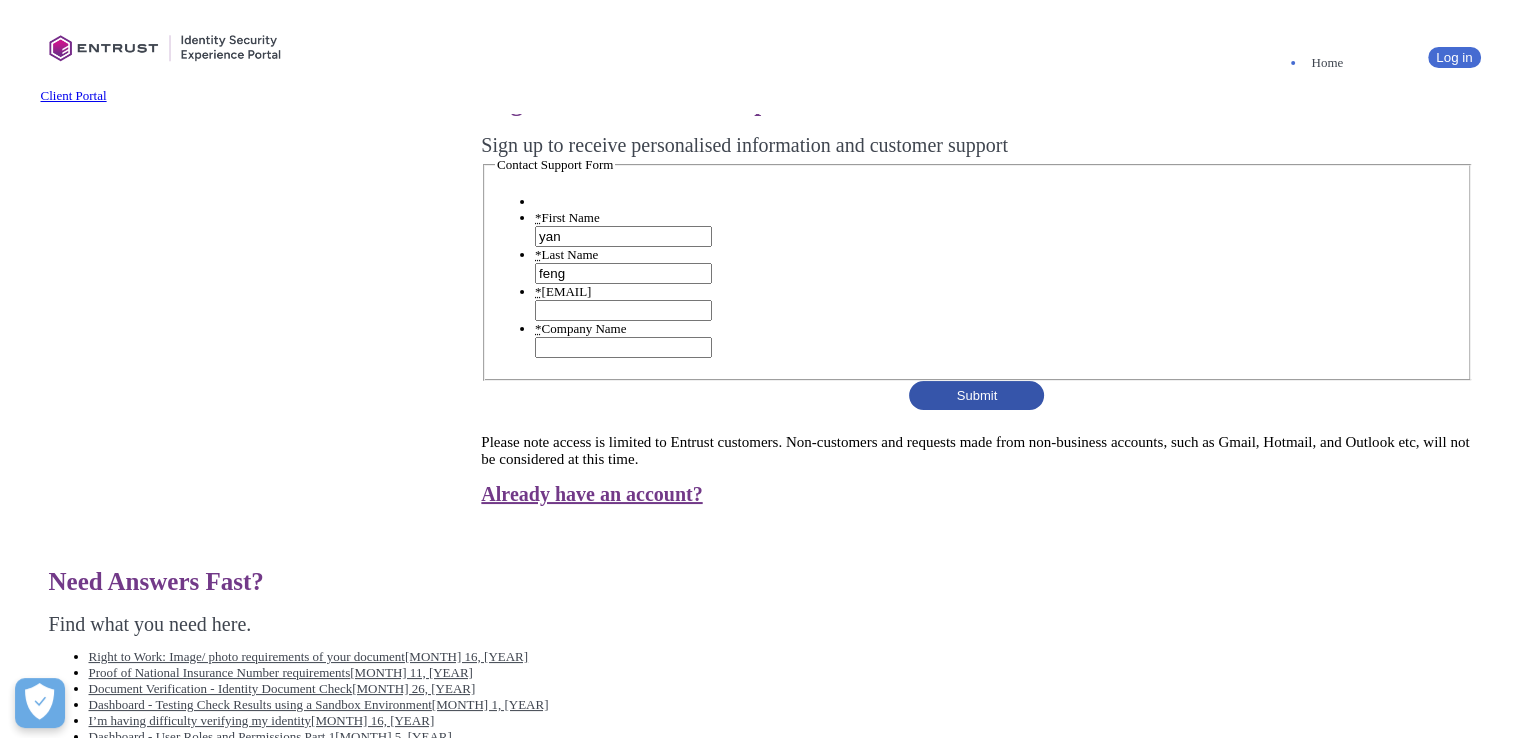 click on "* [EMAIL]" at bounding box center (623, 310) 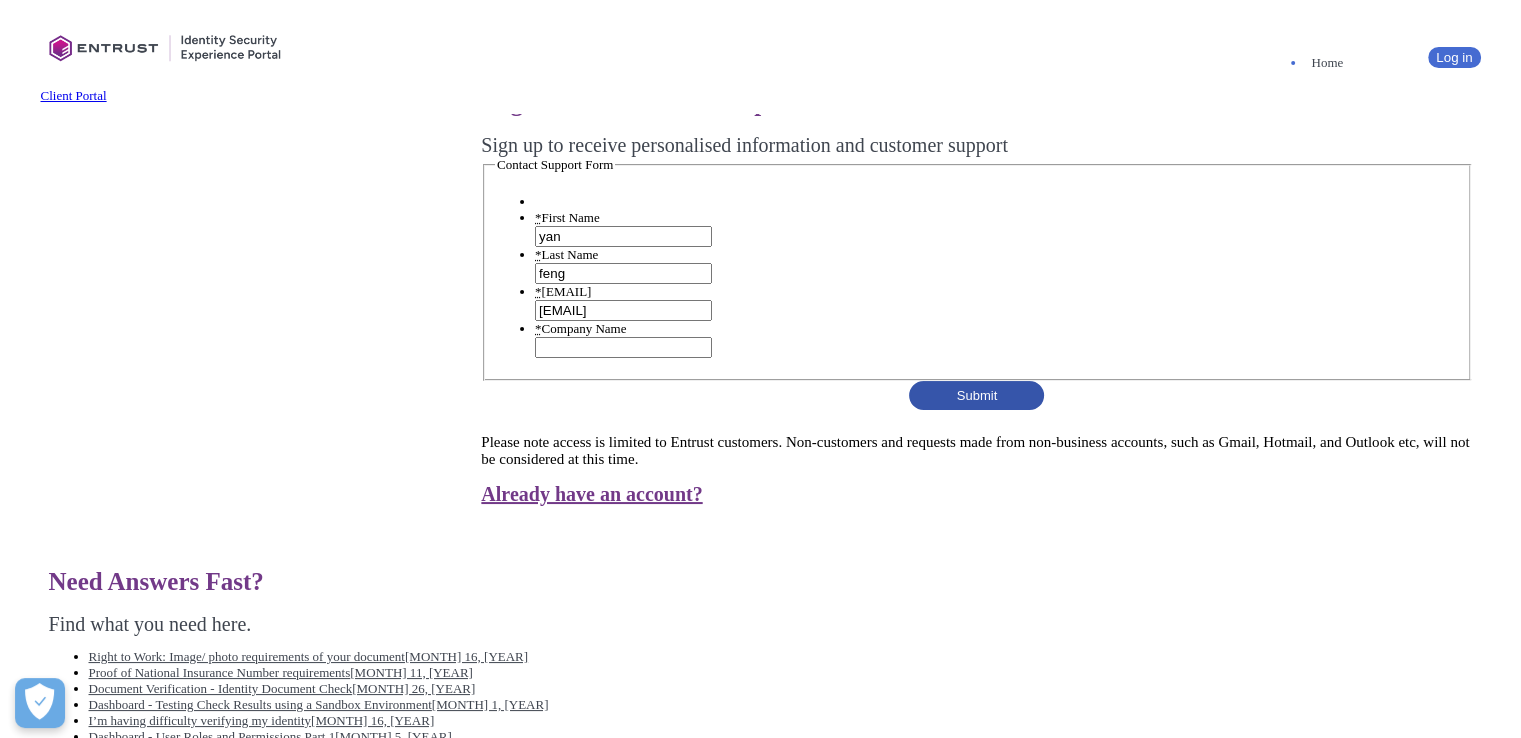click on "* Company Name" at bounding box center [623, 347] 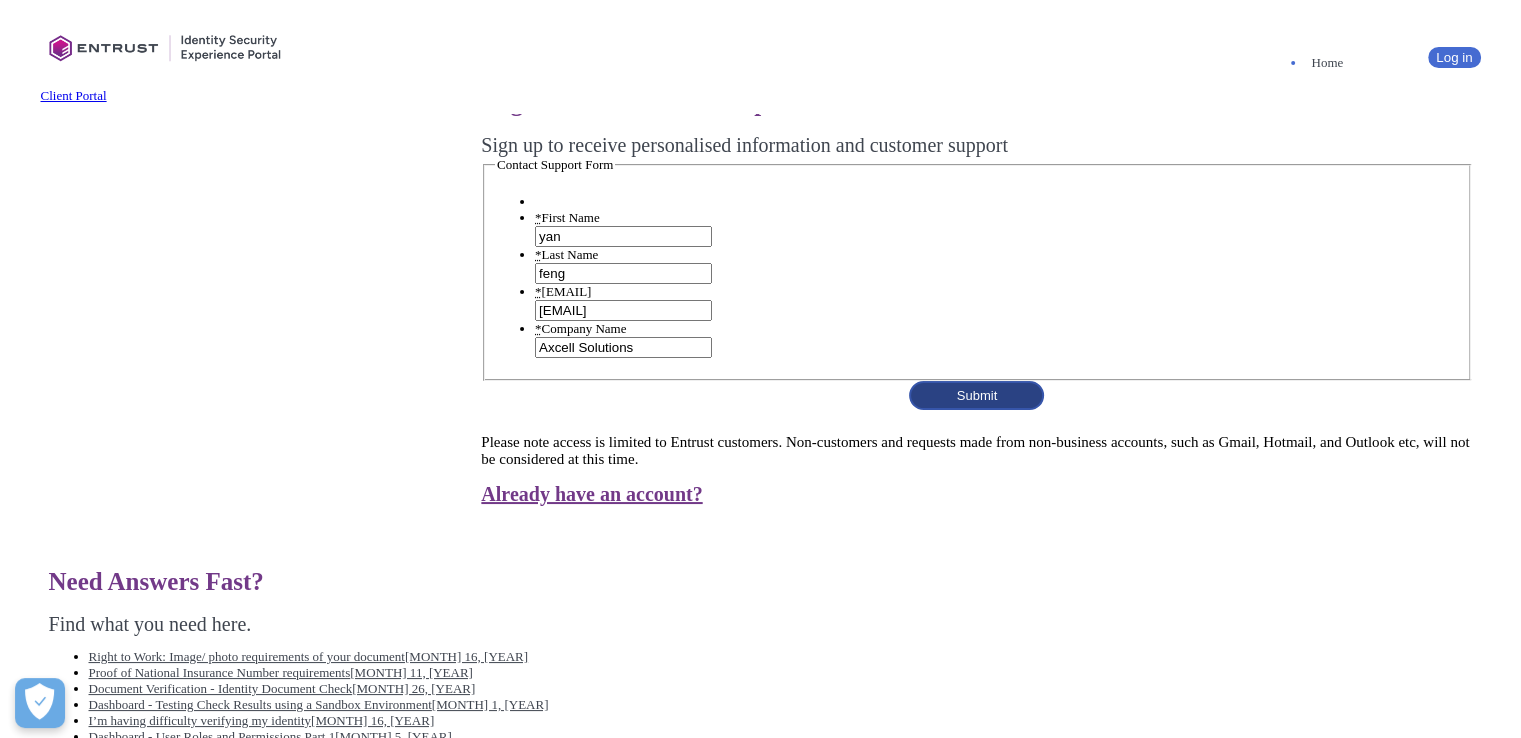 click on "Submit" at bounding box center (976, 395) 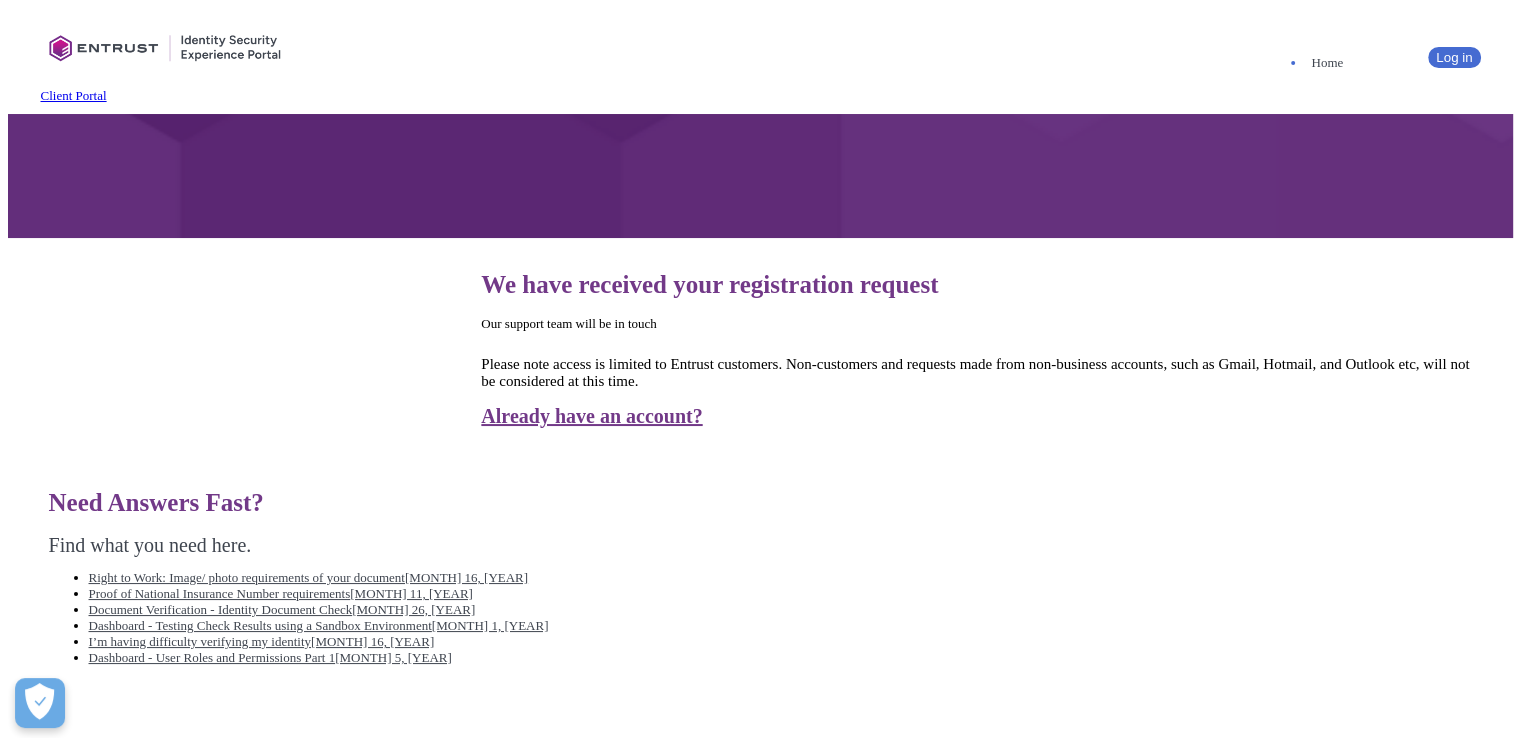 scroll, scrollTop: 200, scrollLeft: 0, axis: vertical 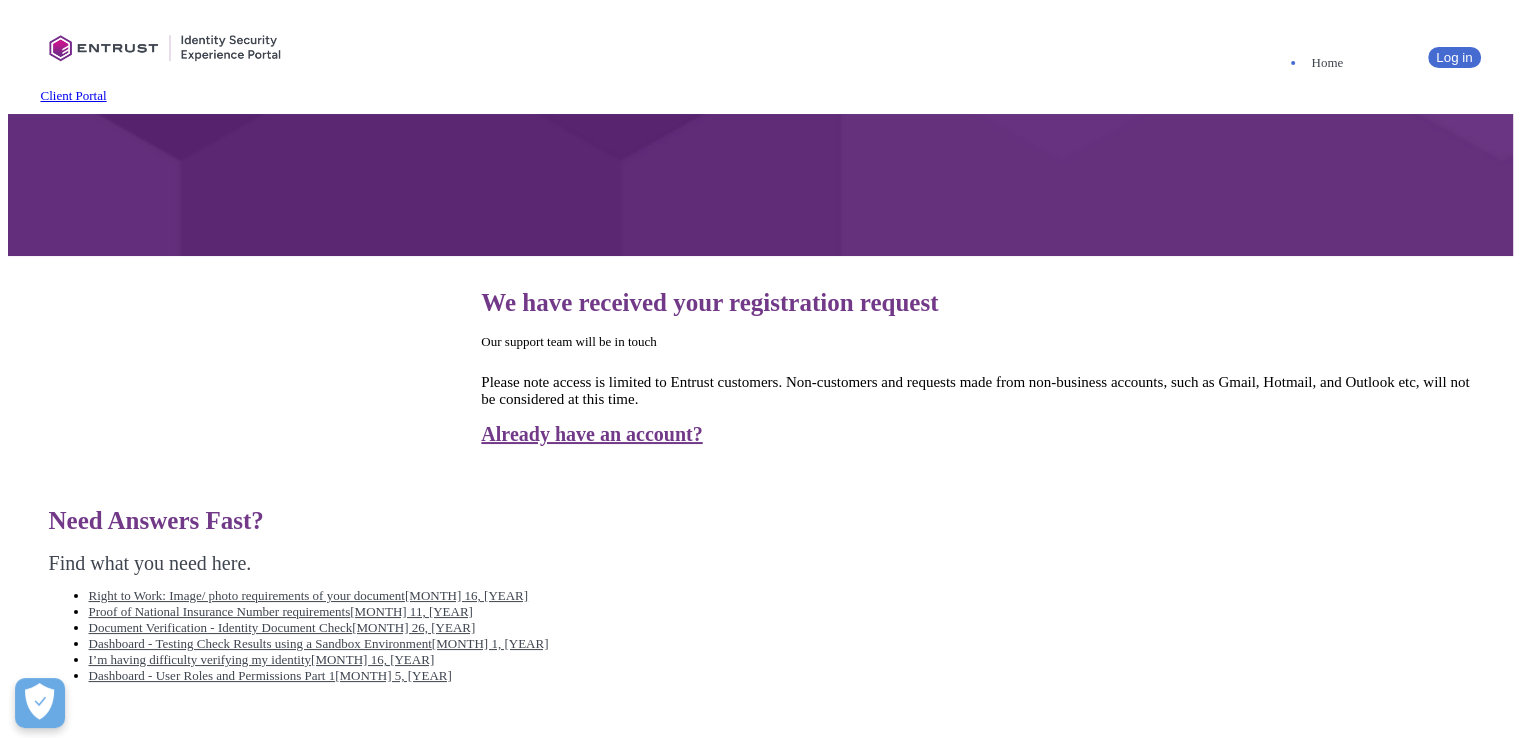 click on "Please note access is limited to Entrust customers. Non-customers and requests made from non-business accounts, such as Gmail, Hotmail, and Outlook etc, will not be considered at this time." at bounding box center (765, 391) 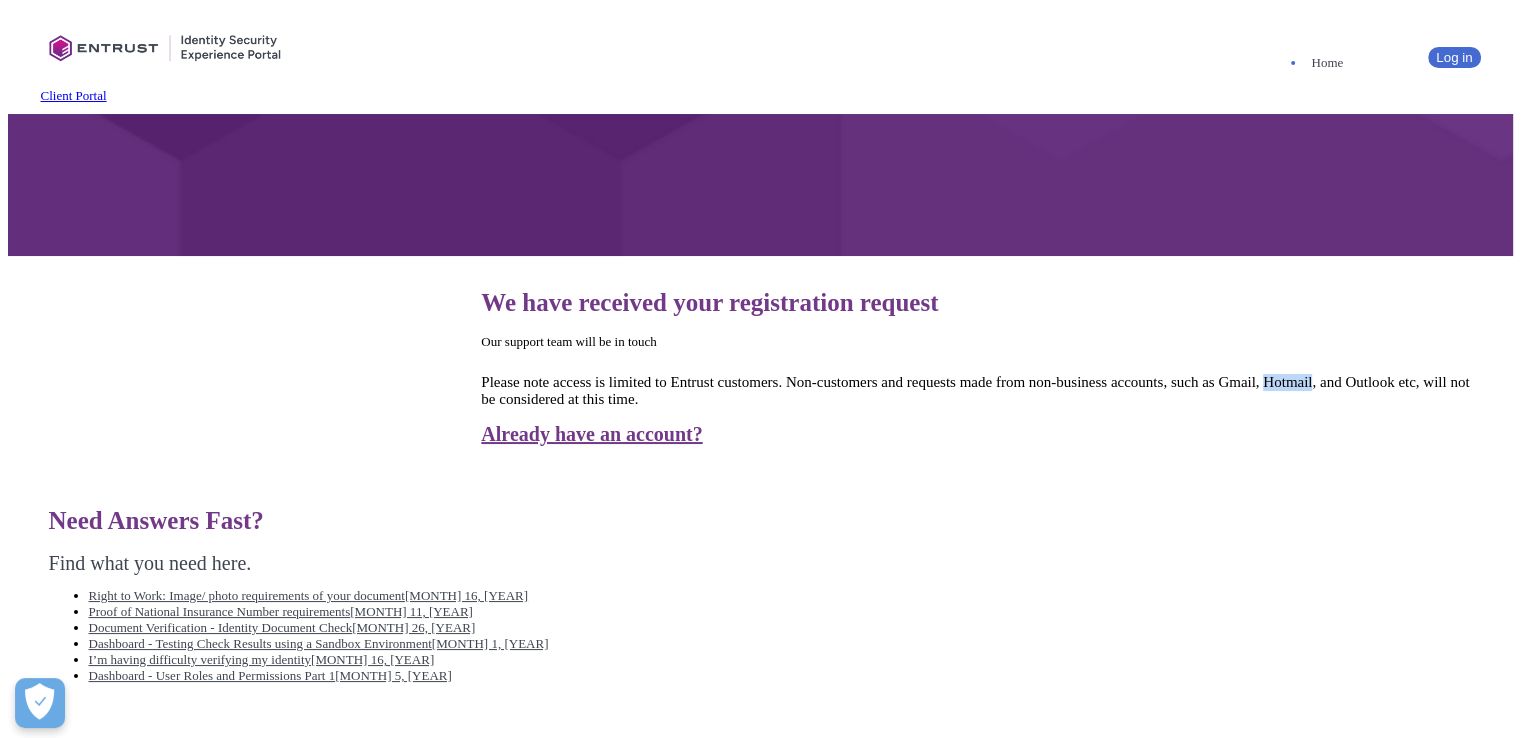 click on "Please note access is limited to Entrust customers. Non-customers and requests made from non-business accounts, such as Gmail, Hotmail, and Outlook etc, will not be considered at this time." at bounding box center [765, 391] 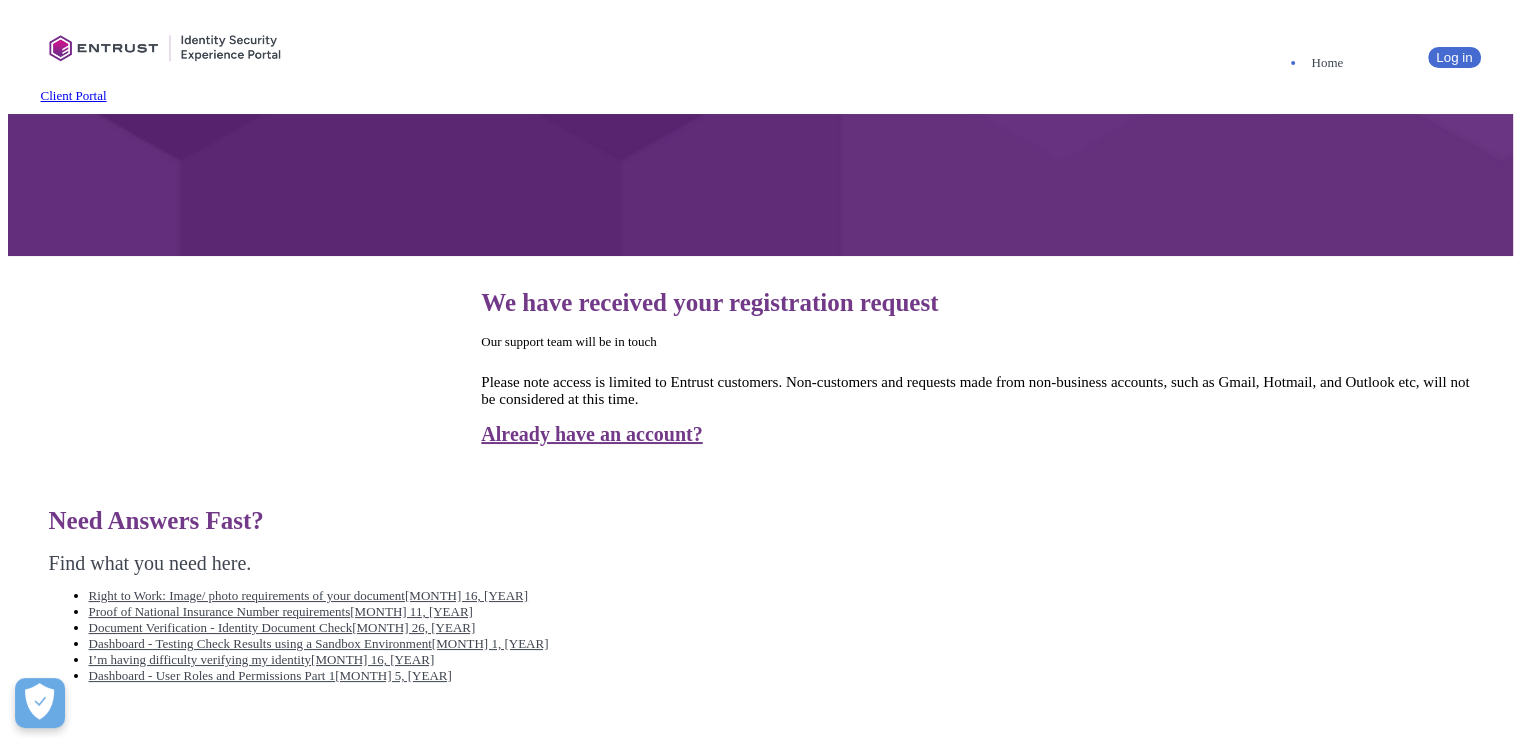 click on "Already have an account?" at bounding box center [765, 434] 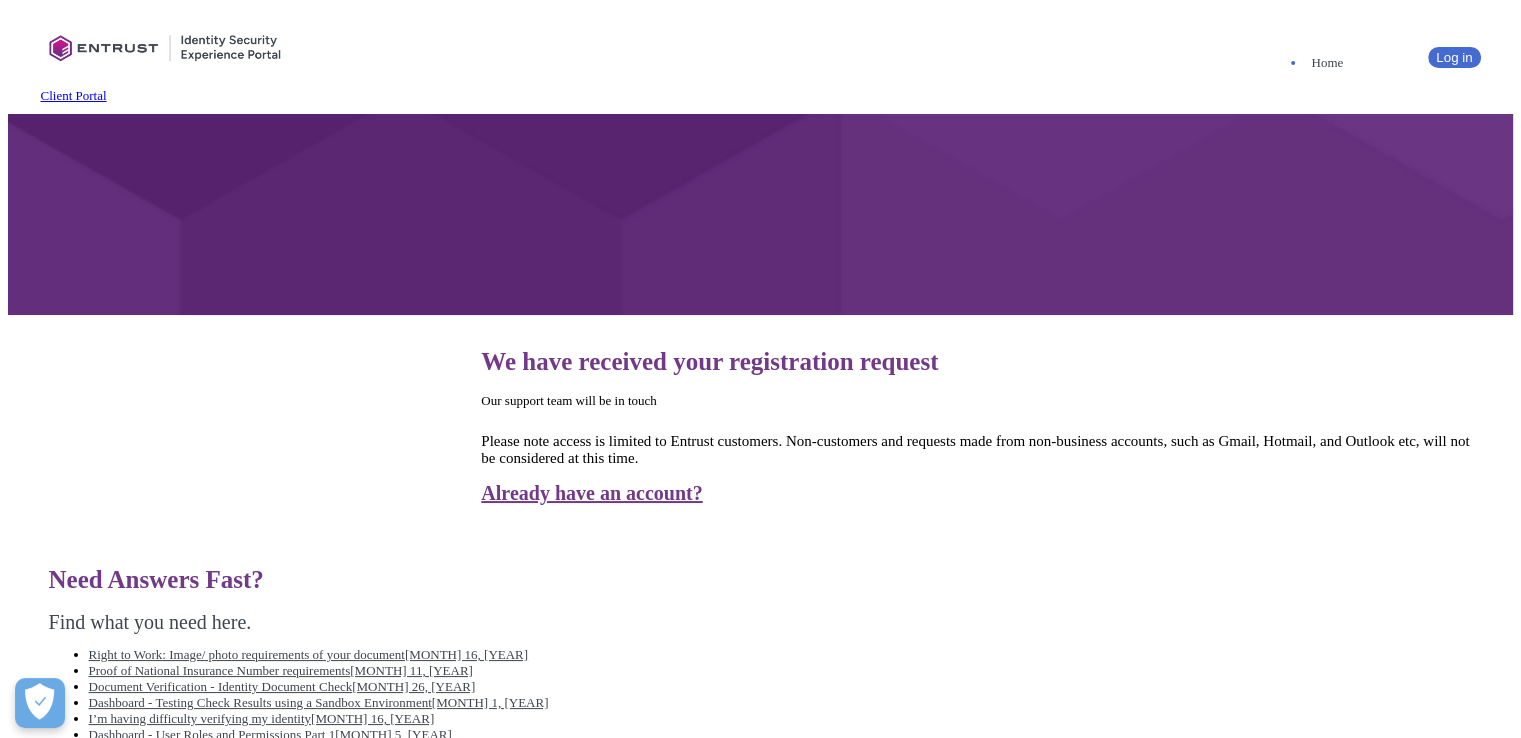 scroll, scrollTop: 7, scrollLeft: 0, axis: vertical 